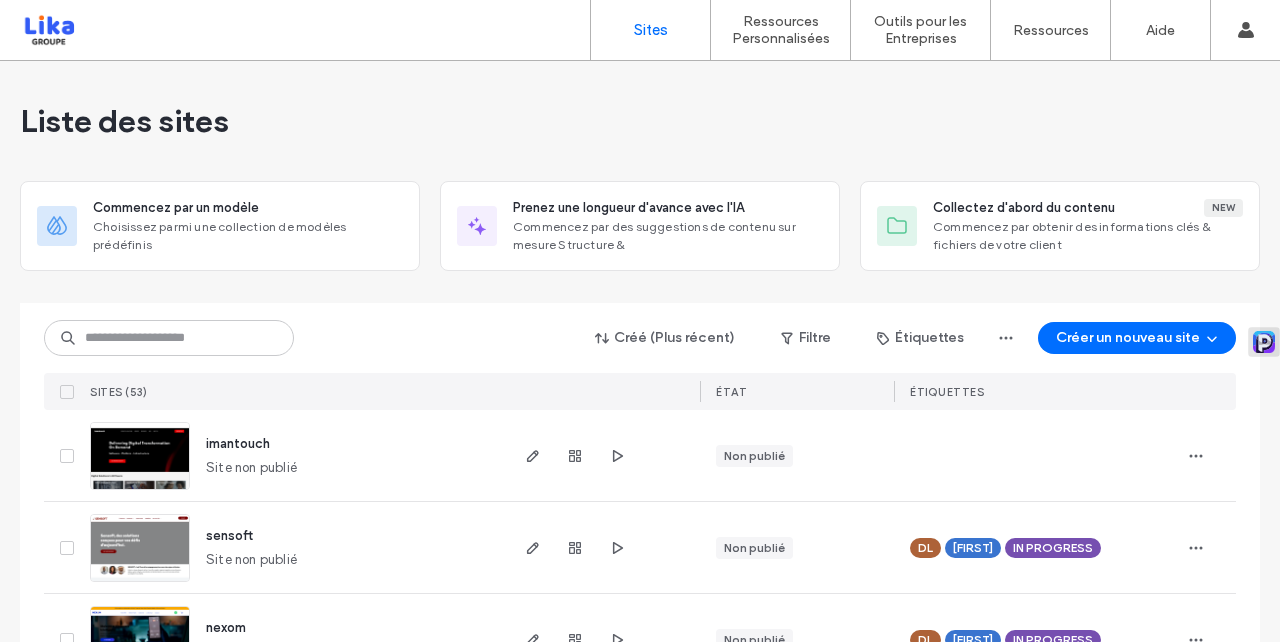 scroll, scrollTop: 0, scrollLeft: 0, axis: both 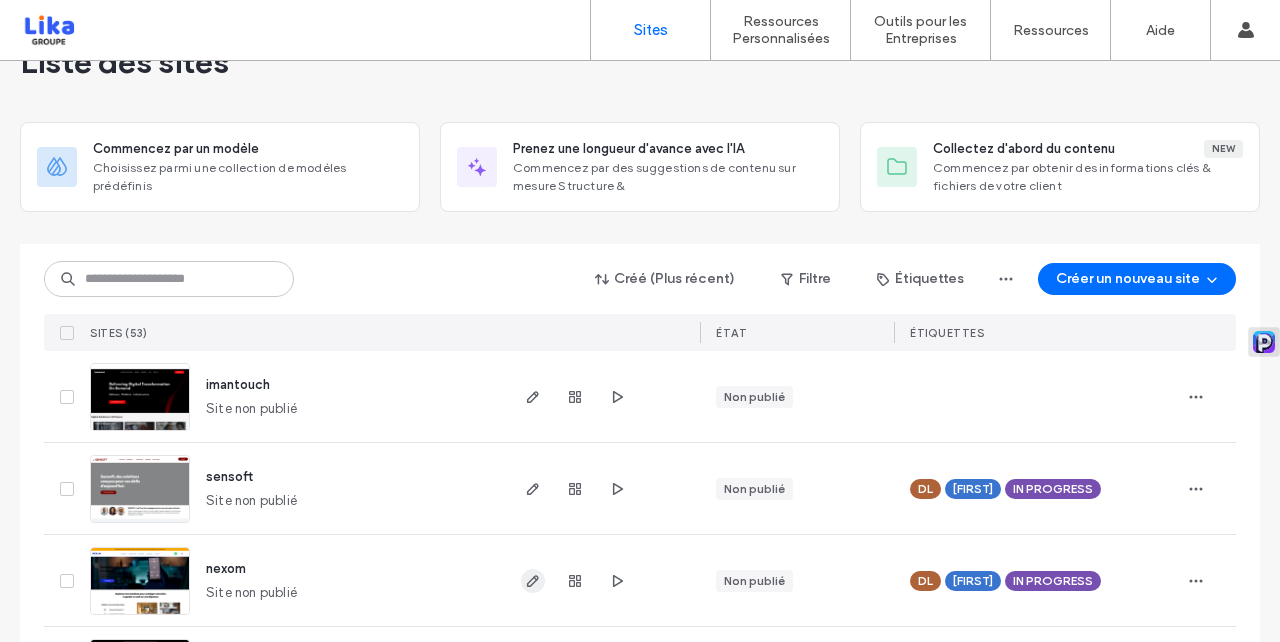 click 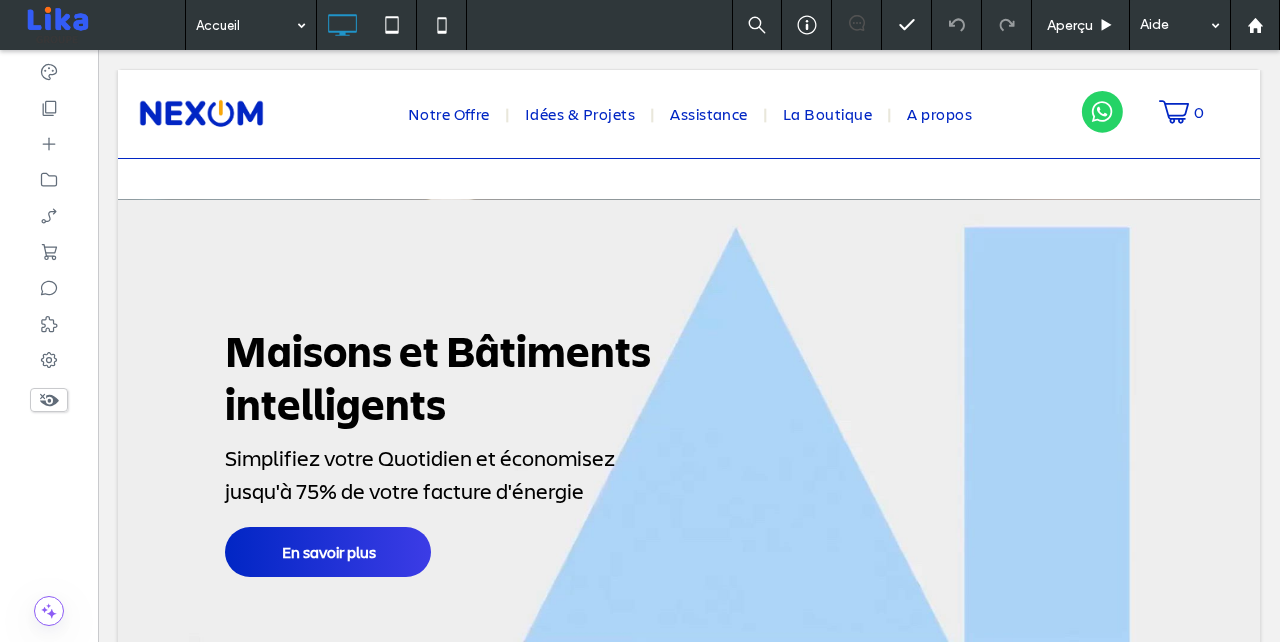 scroll, scrollTop: 2528, scrollLeft: 0, axis: vertical 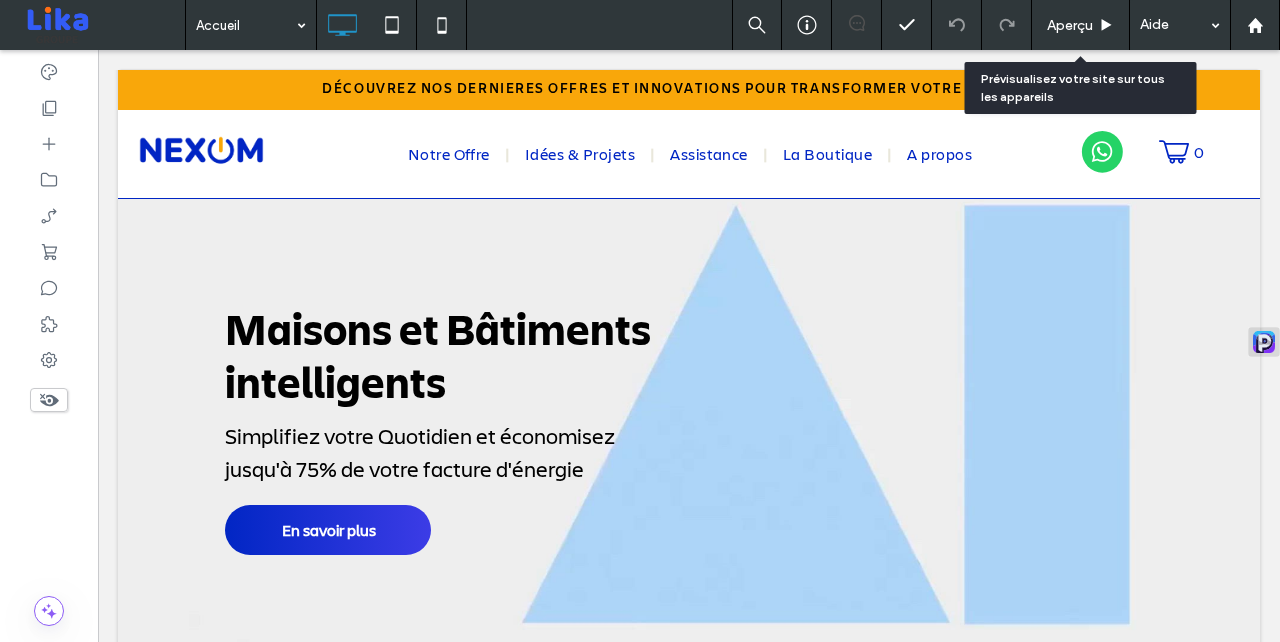 click on "Aperçu" at bounding box center [1070, 25] 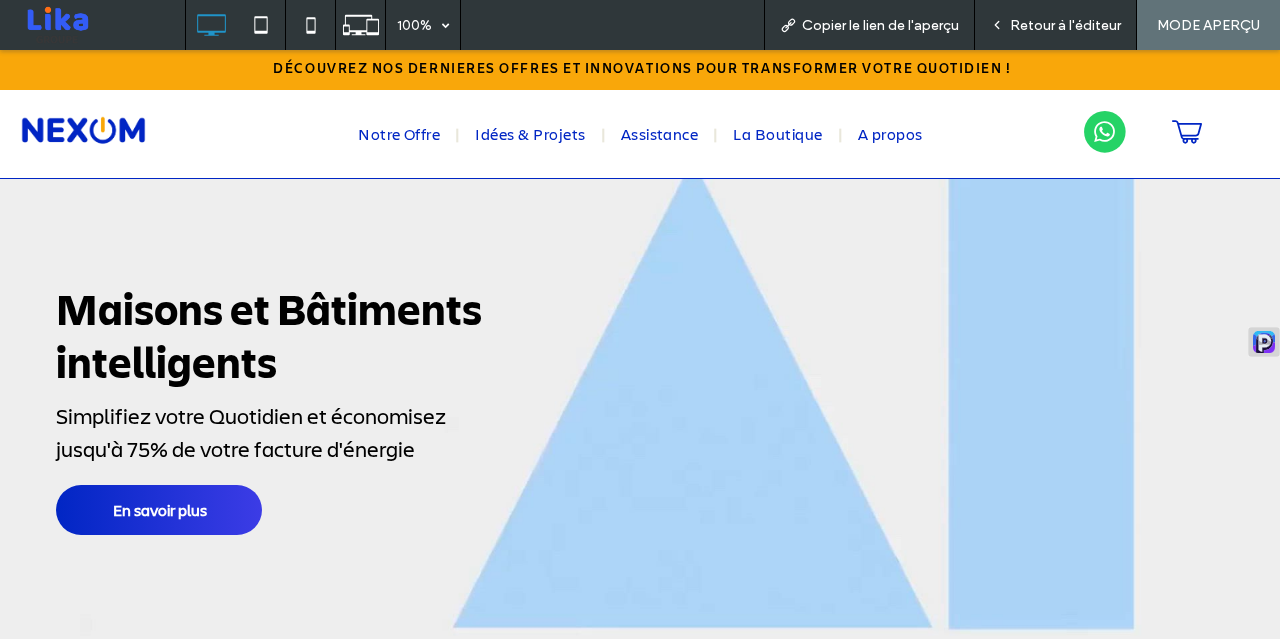 scroll, scrollTop: 0, scrollLeft: 0, axis: both 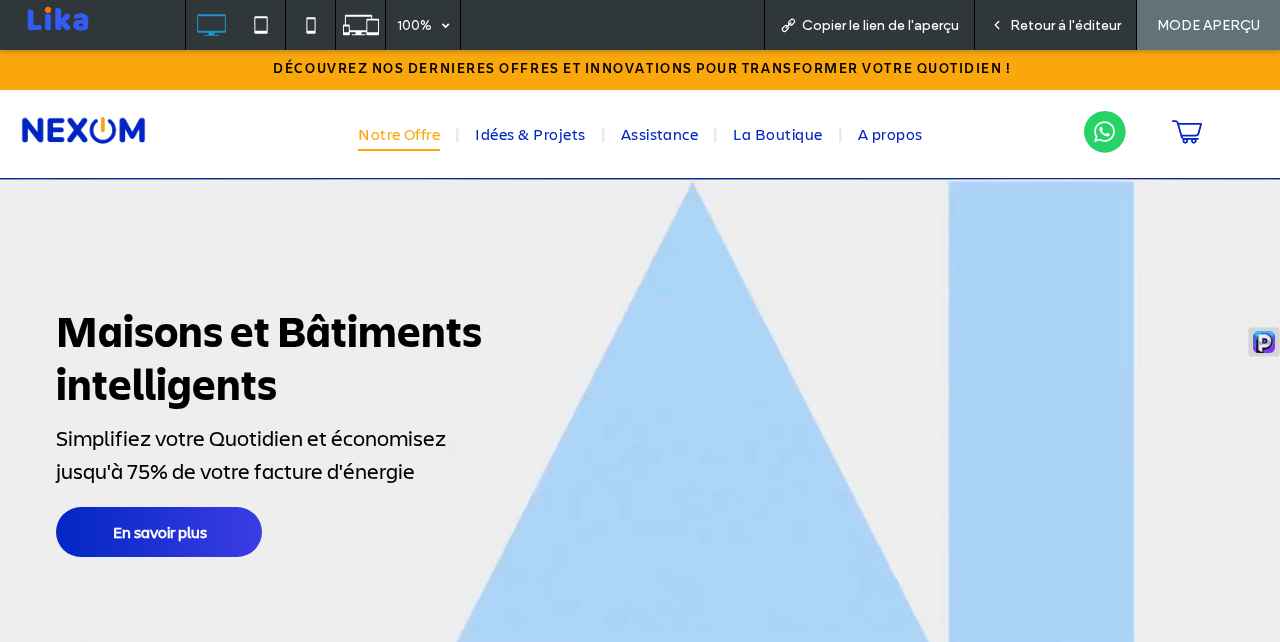 click on "Notre Offre" at bounding box center [399, 134] 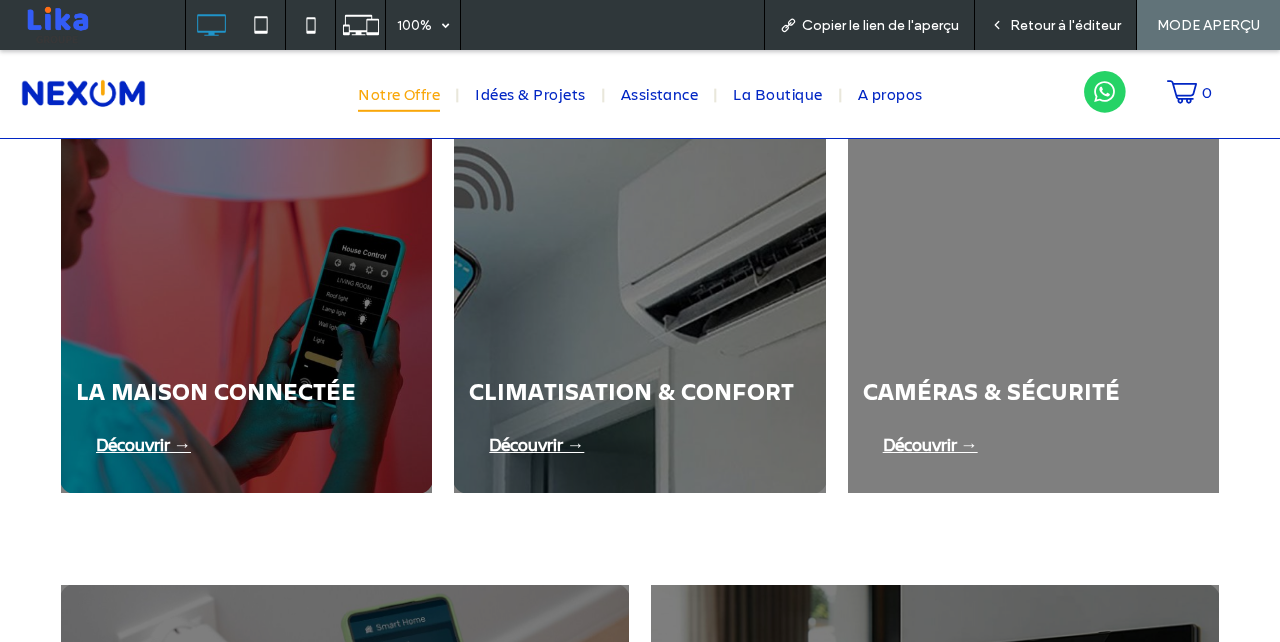scroll, scrollTop: 1008, scrollLeft: 0, axis: vertical 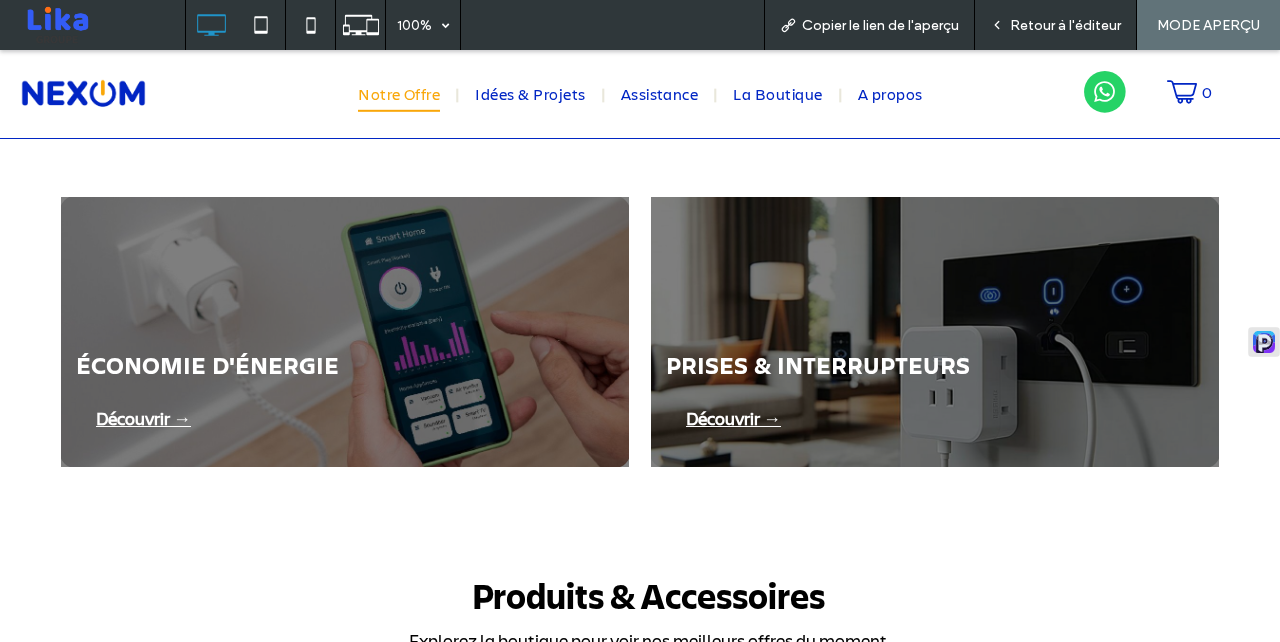 click on "Retour à l'éditeur" at bounding box center [1065, 25] 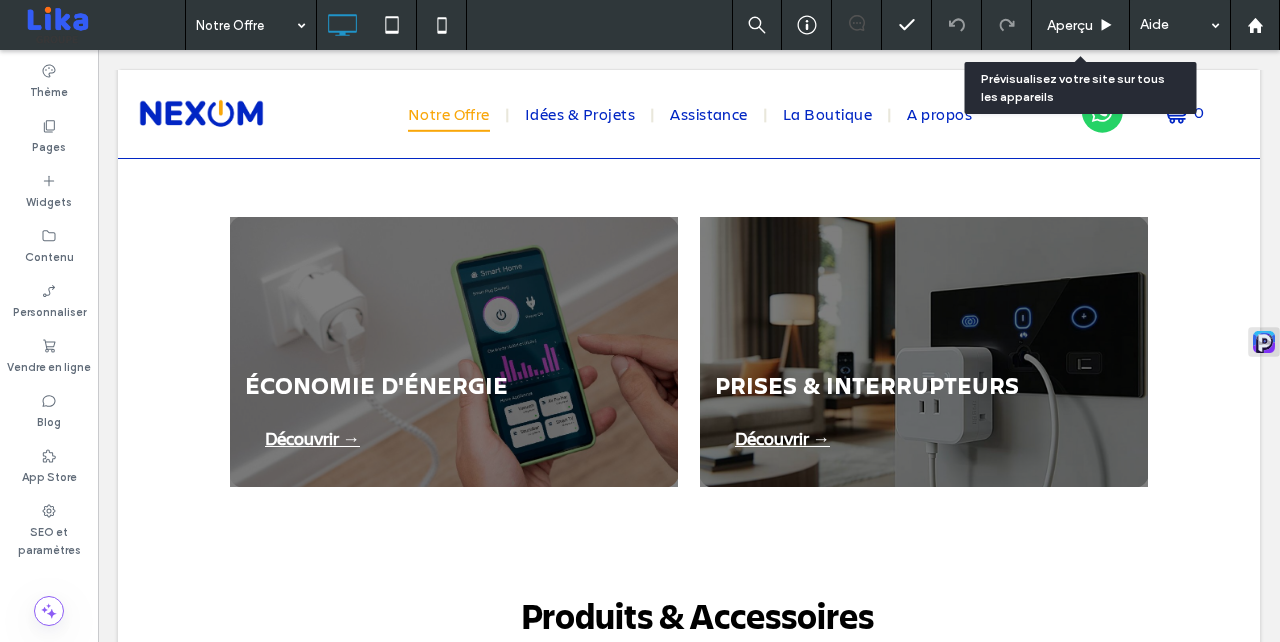 click on "Aperçu" at bounding box center (1070, 25) 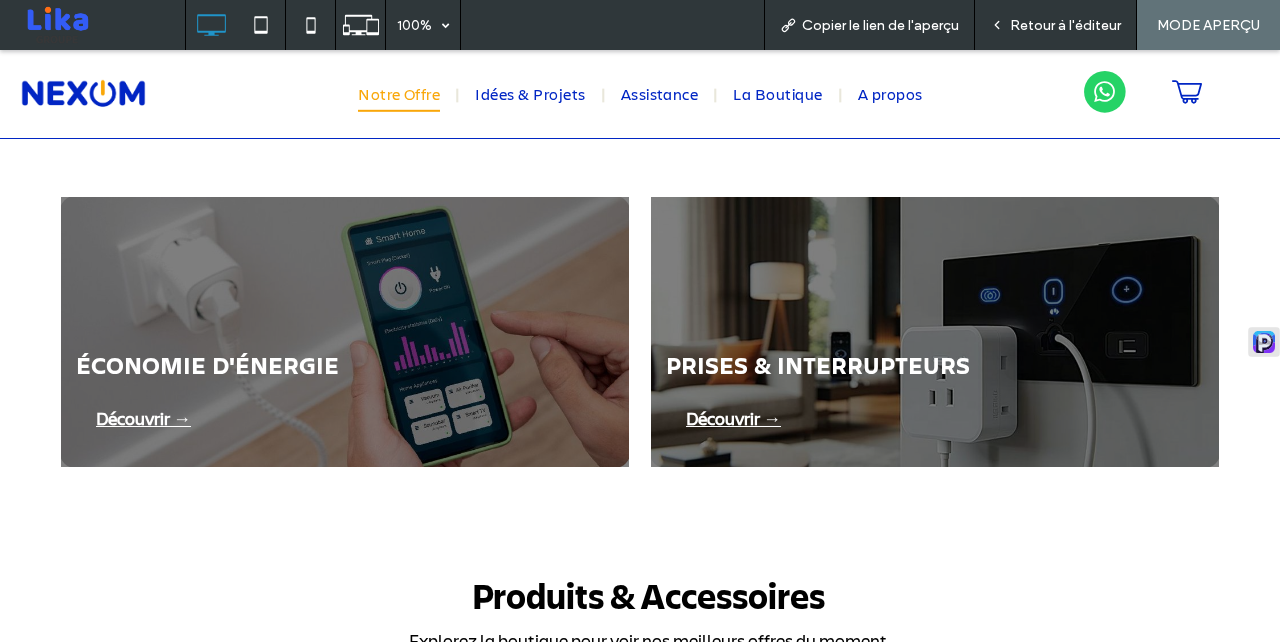click on "Copier le lien de l'aperçu" at bounding box center [869, 25] 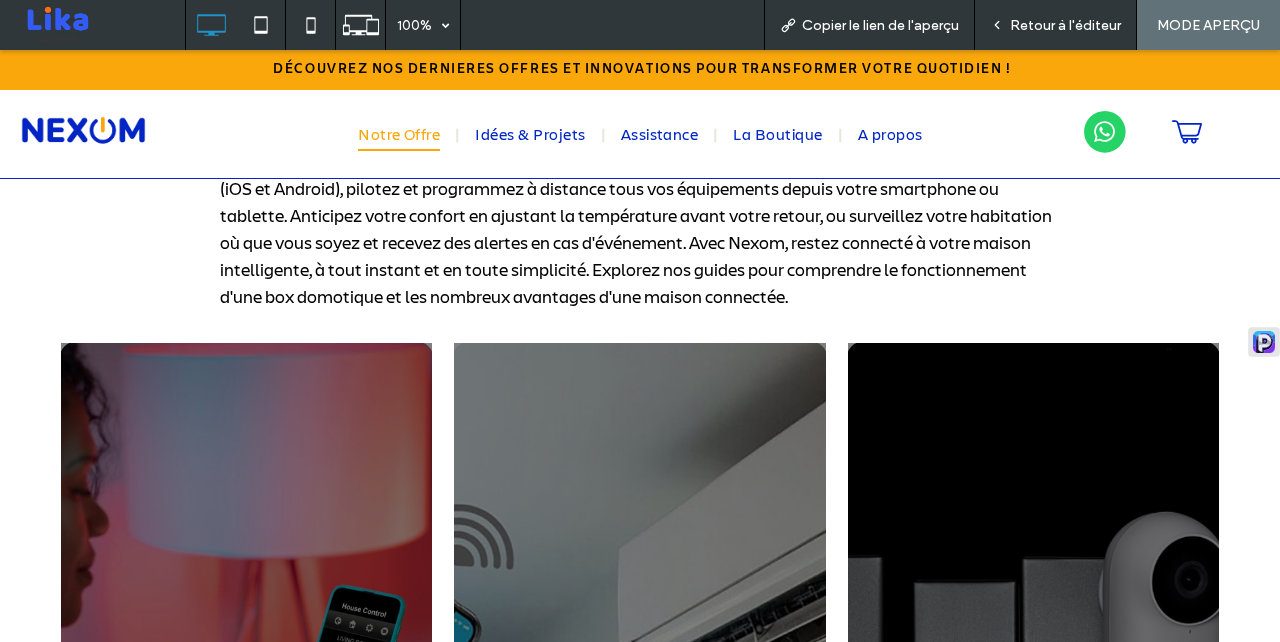 scroll, scrollTop: 0, scrollLeft: 0, axis: both 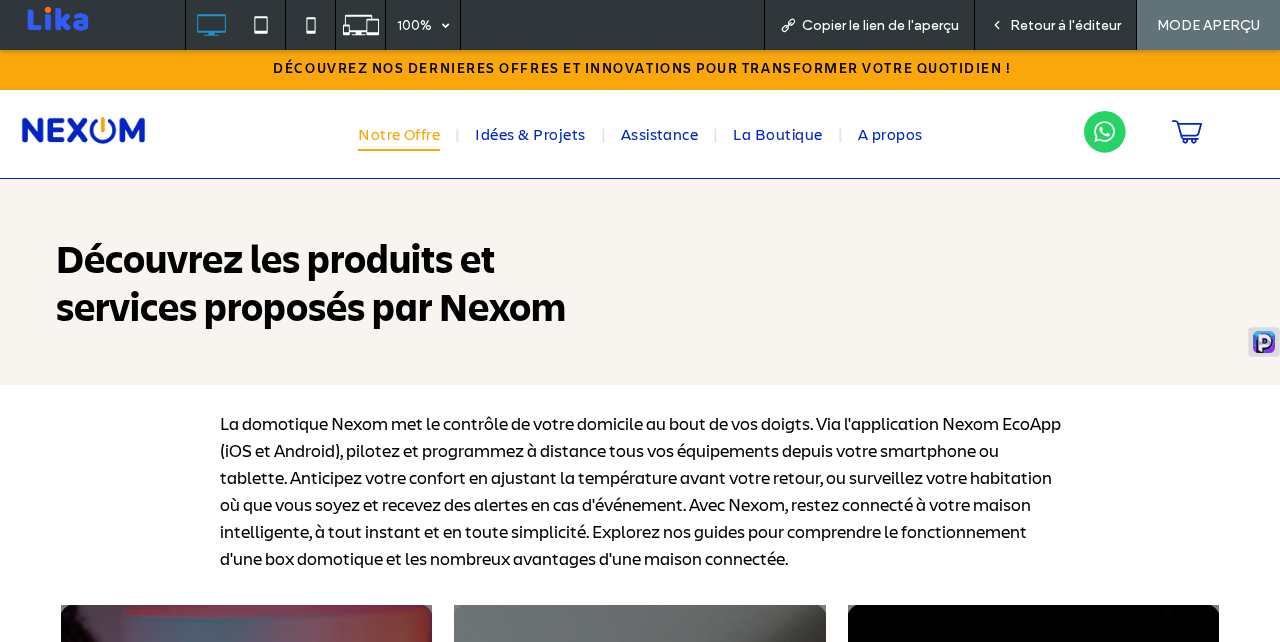 click at bounding box center [83, 131] 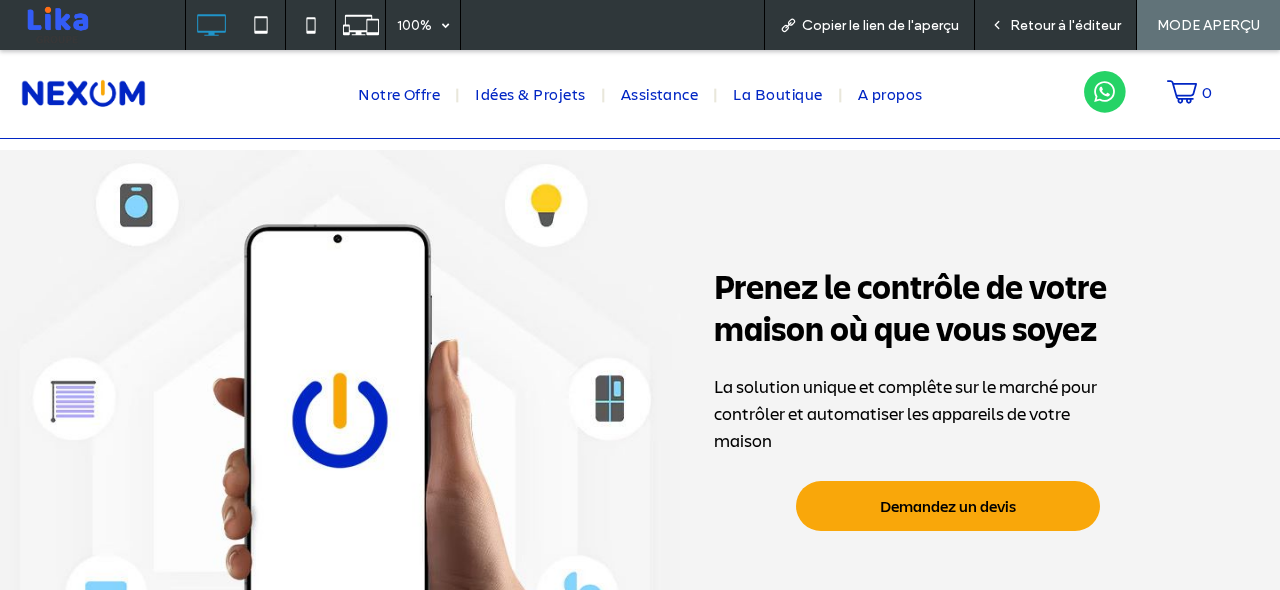 scroll, scrollTop: 1339, scrollLeft: 0, axis: vertical 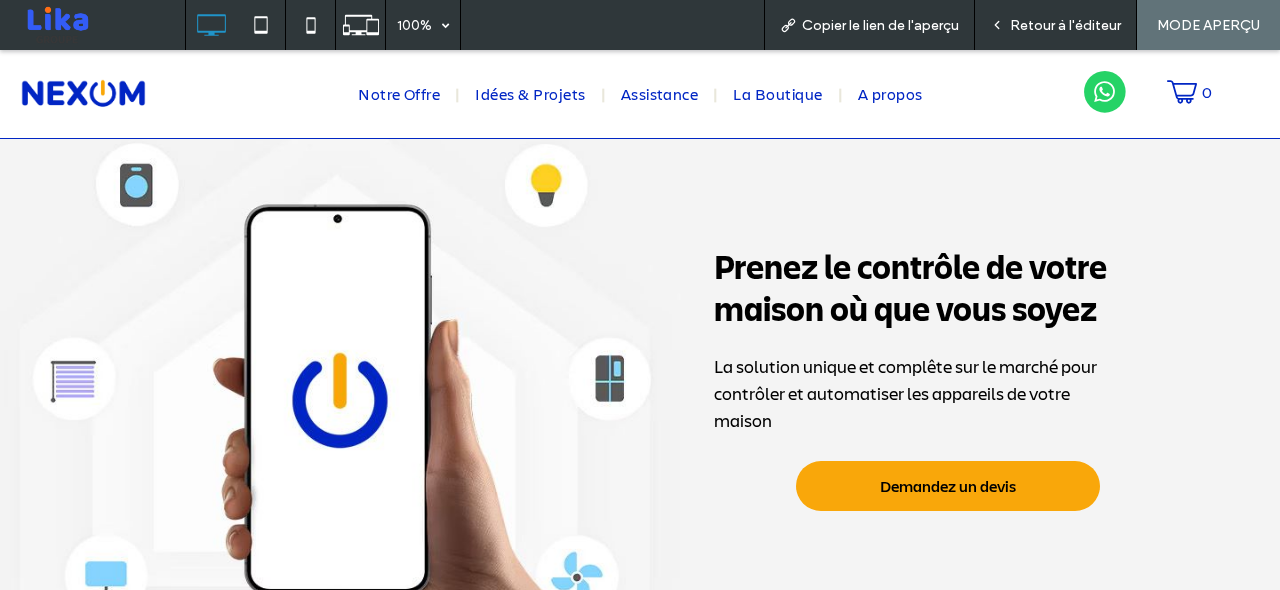 click on "La solution unique et complête sur le marché pour contrôler et automatiser les appareils de votre maison" at bounding box center [905, 393] 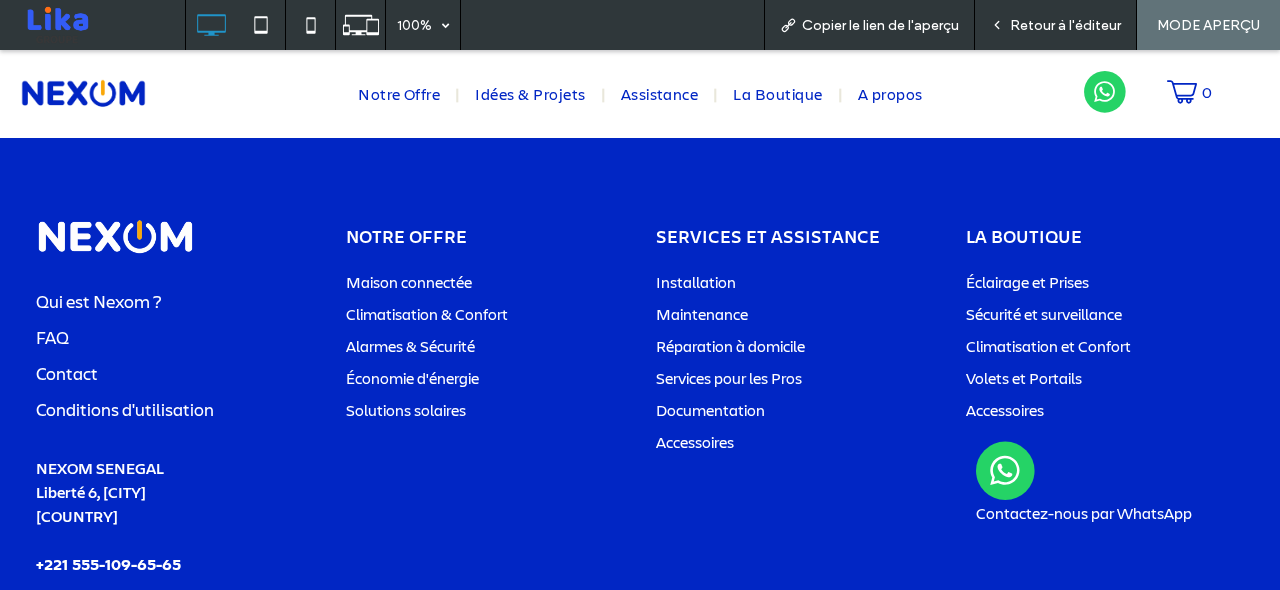 scroll, scrollTop: 3408, scrollLeft: 0, axis: vertical 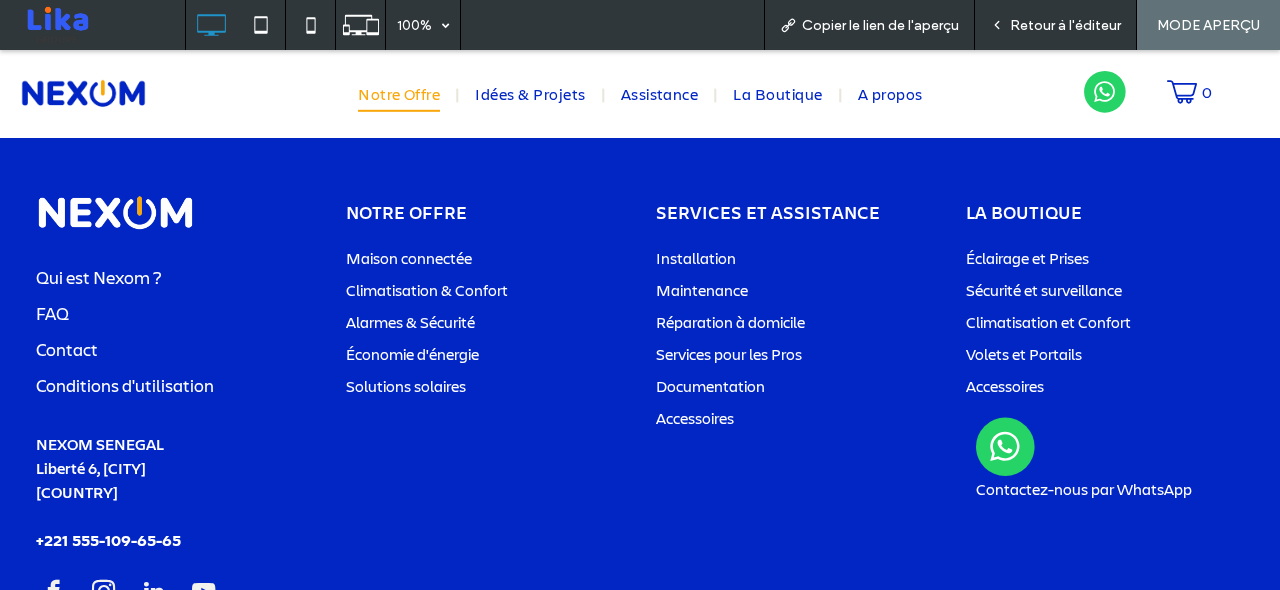 click on "Notre Offre" at bounding box center [399, 94] 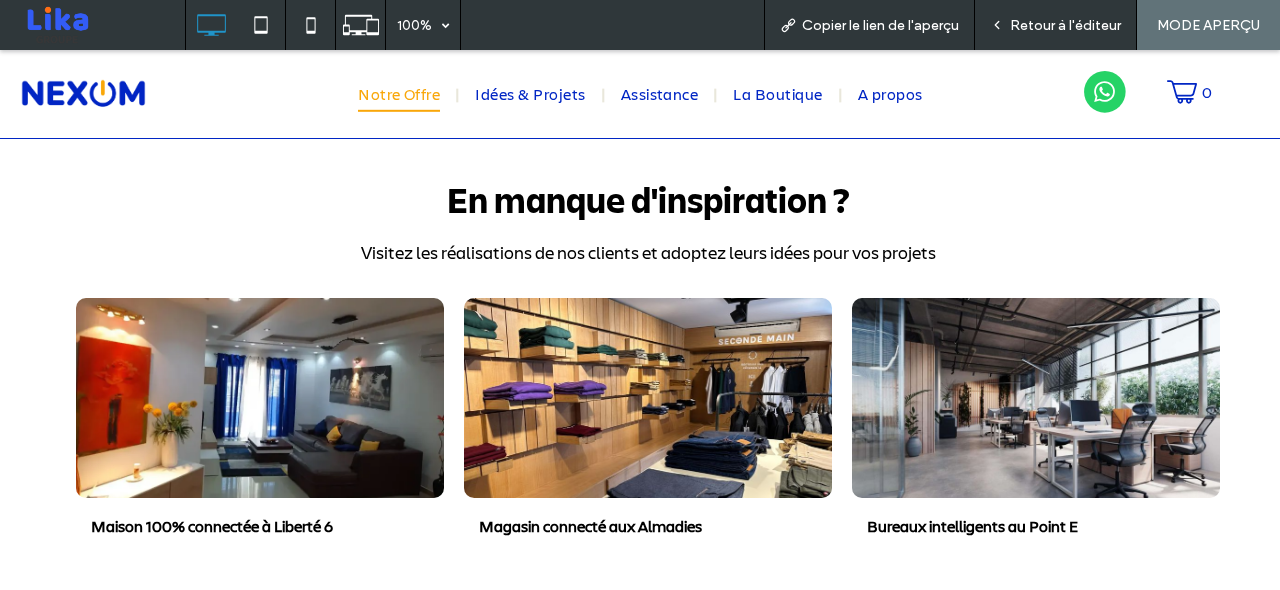 scroll, scrollTop: 1986, scrollLeft: 0, axis: vertical 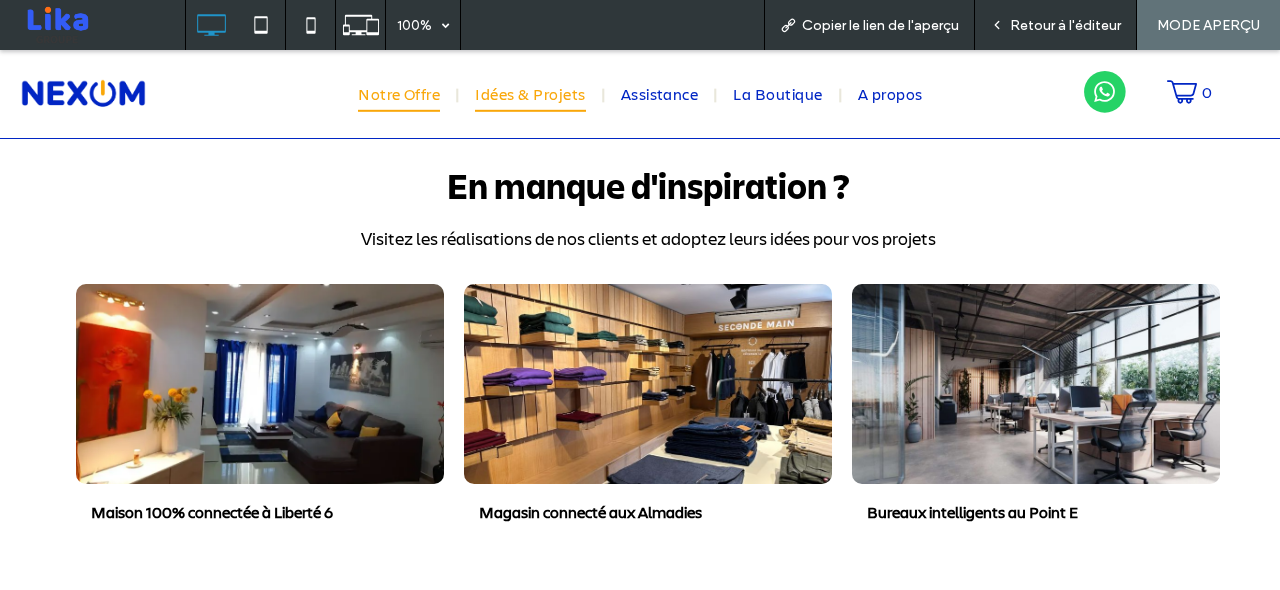 click on "Idées & Projets" at bounding box center (530, 94) 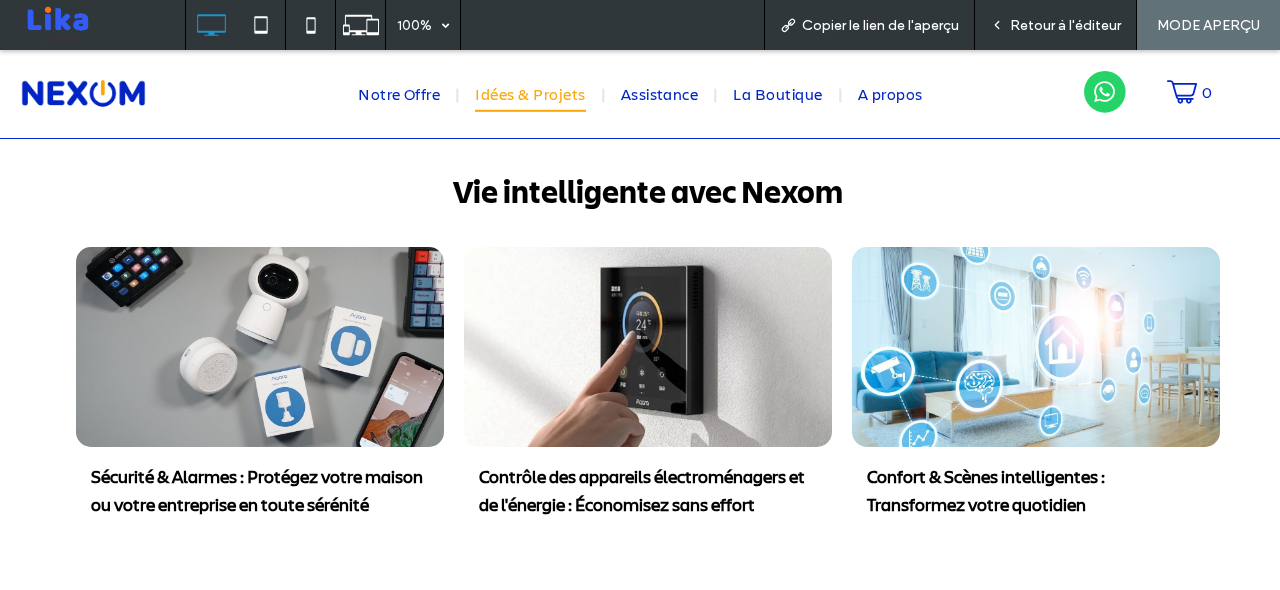 scroll, scrollTop: 669, scrollLeft: 0, axis: vertical 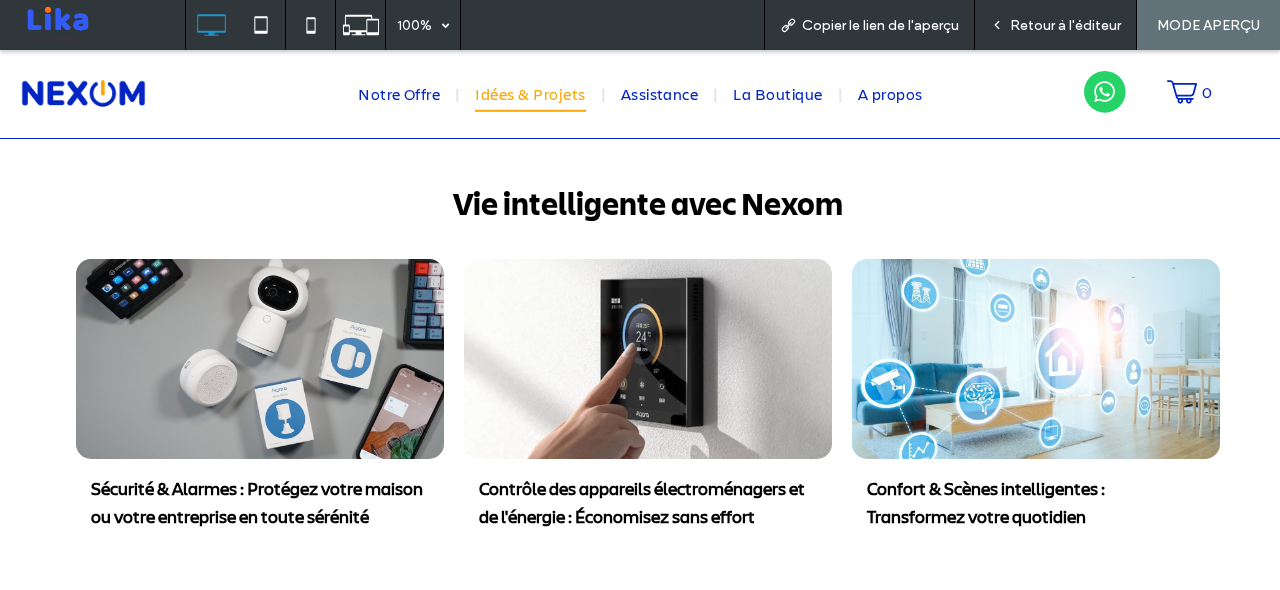drag, startPoint x: 760, startPoint y: 212, endPoint x: 746, endPoint y: 188, distance: 27.784887 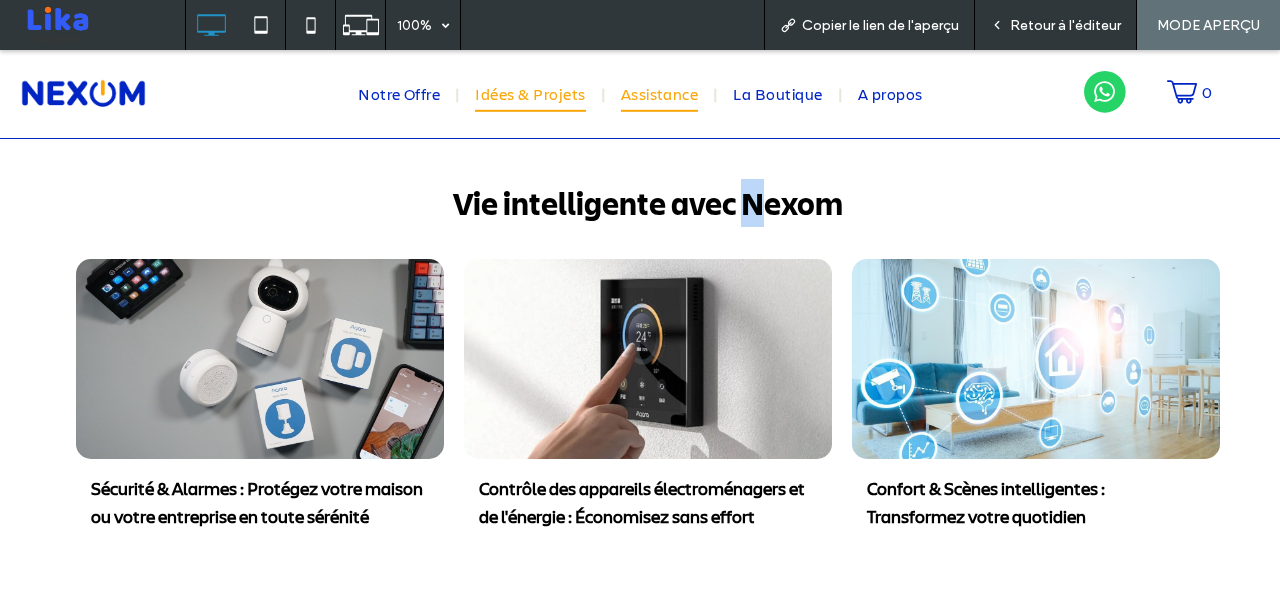 click on "Assistance" at bounding box center (660, 94) 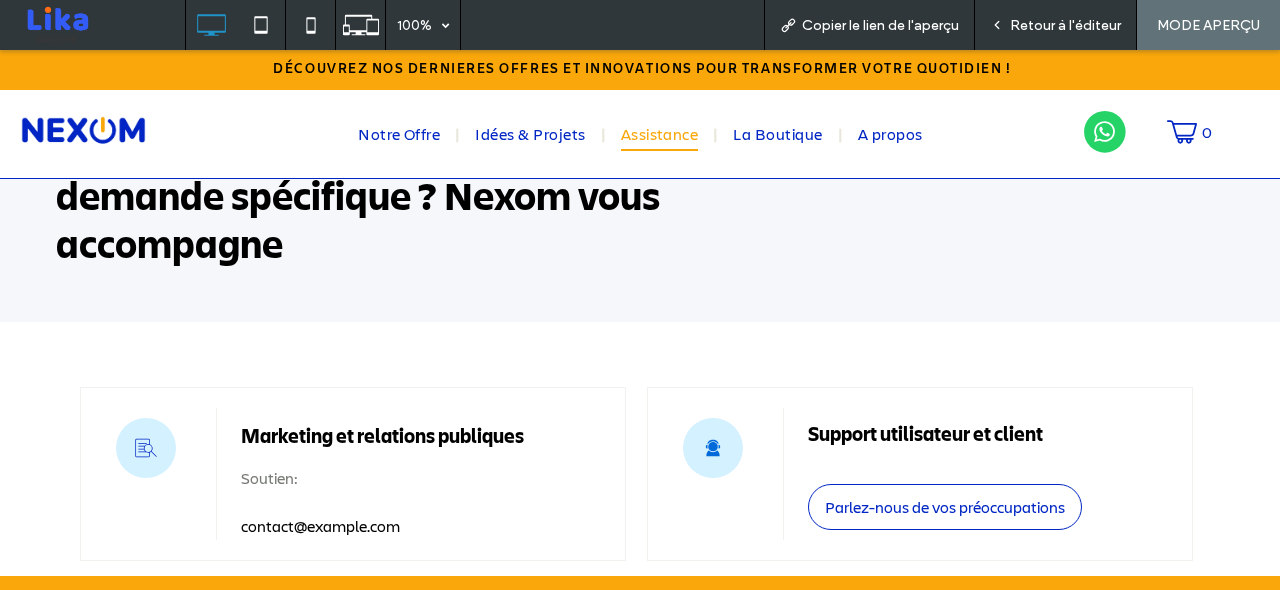 scroll, scrollTop: 113, scrollLeft: 0, axis: vertical 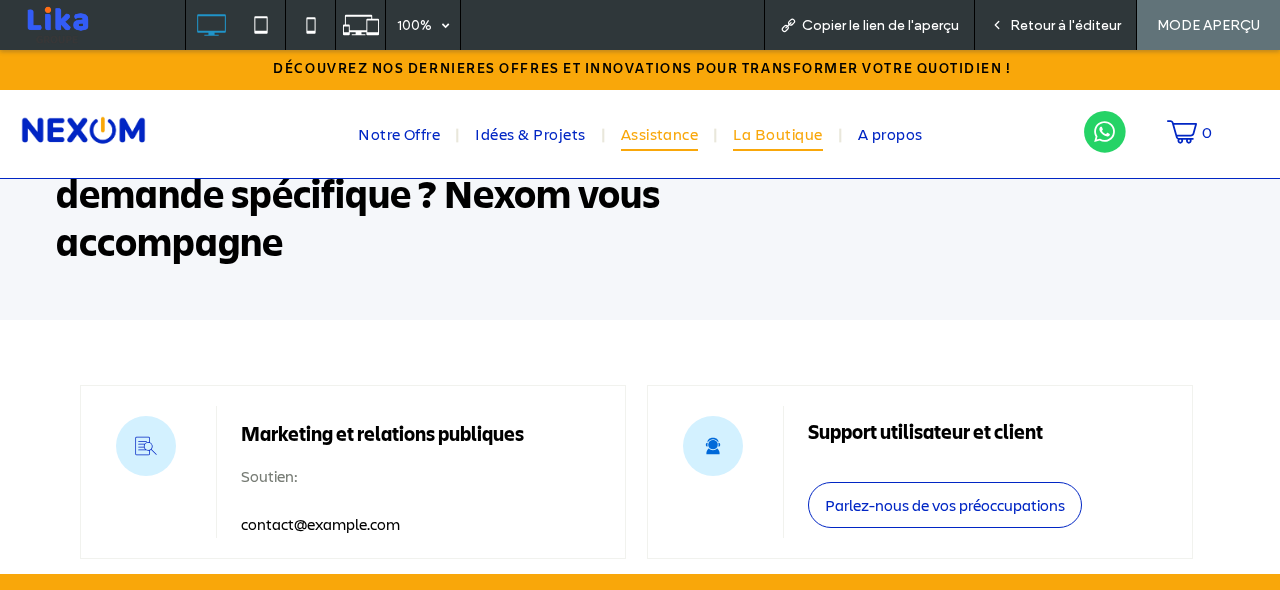 click on "La Boutique" at bounding box center (777, 134) 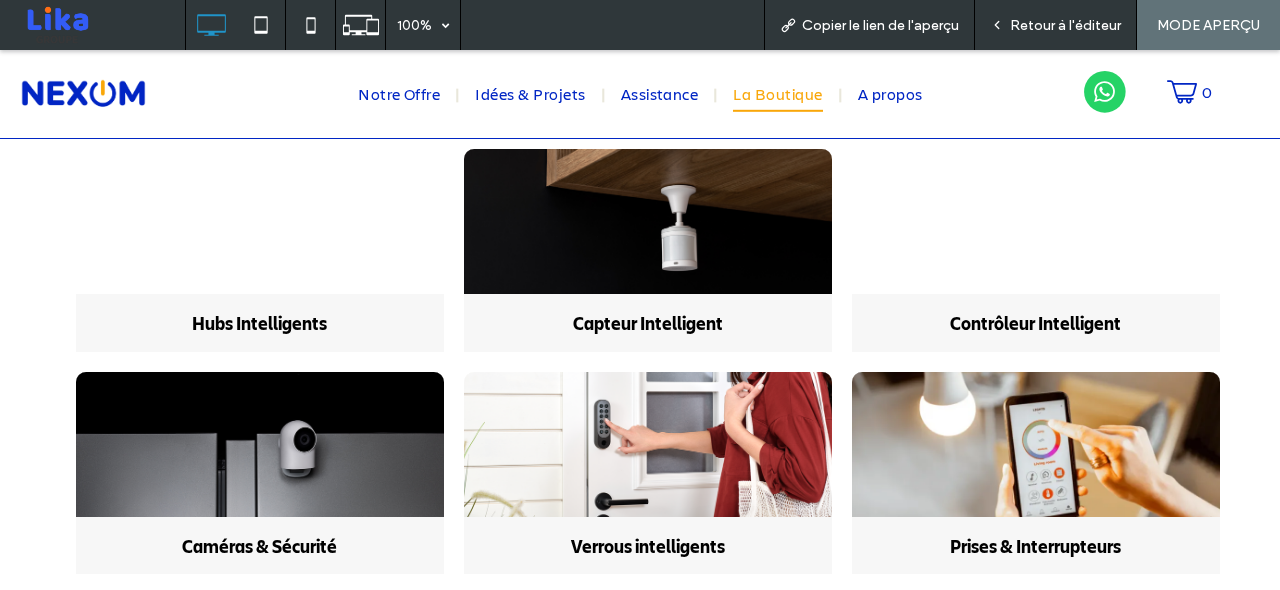 scroll, scrollTop: 515, scrollLeft: 0, axis: vertical 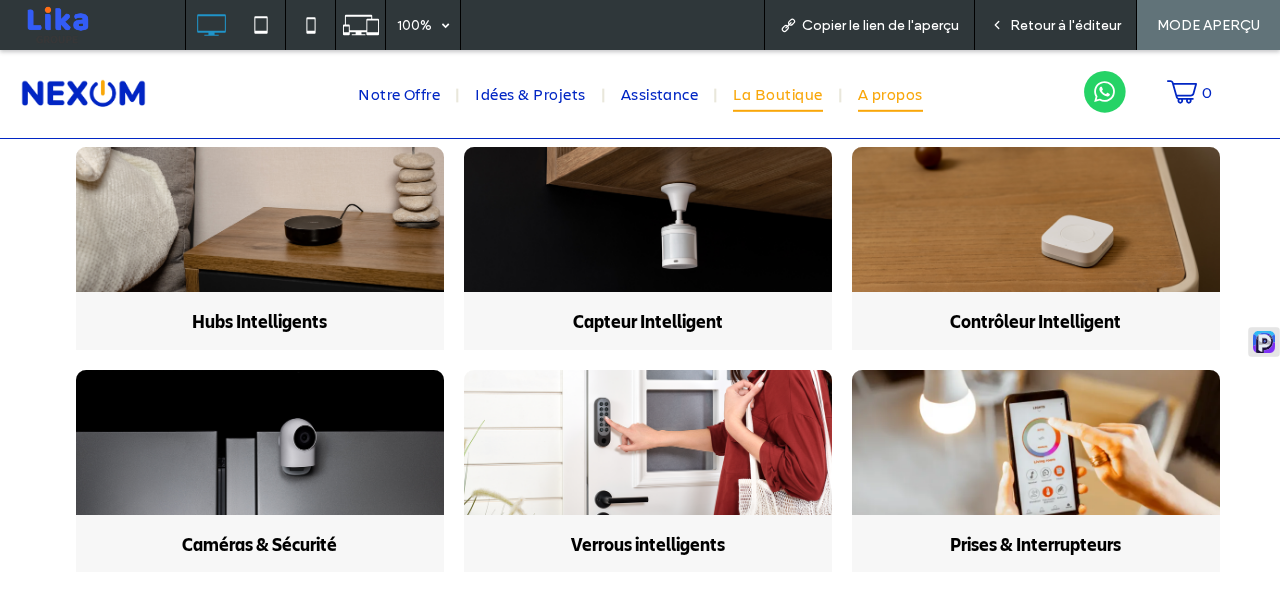 click on "A propos" at bounding box center [890, 94] 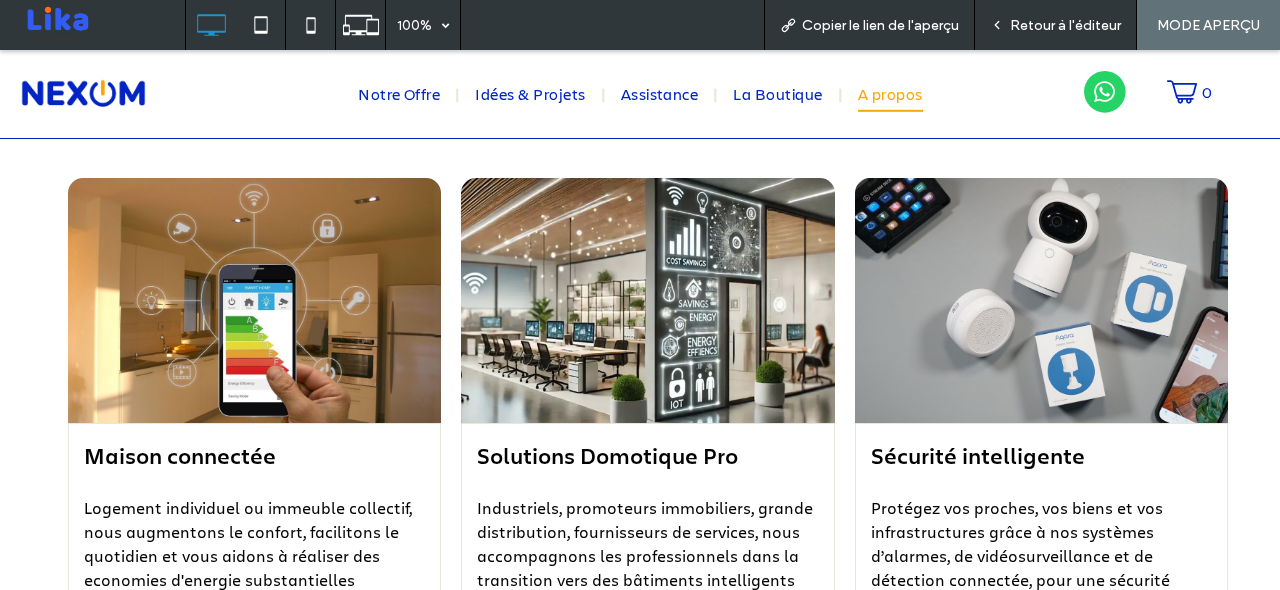 scroll, scrollTop: 471, scrollLeft: 0, axis: vertical 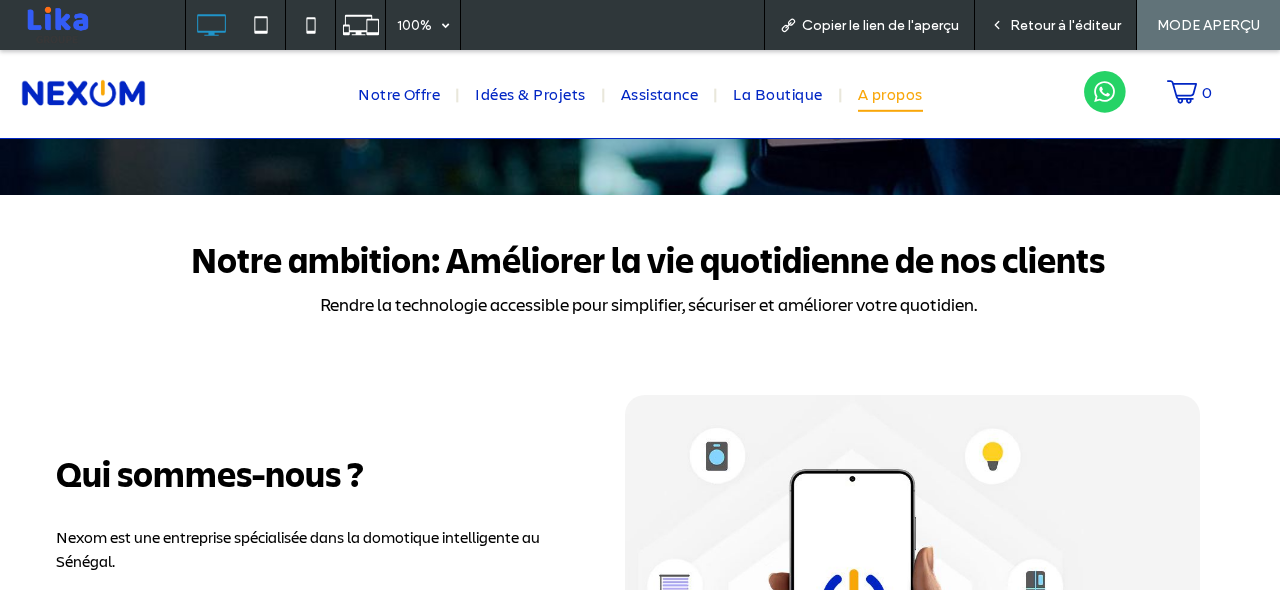 click 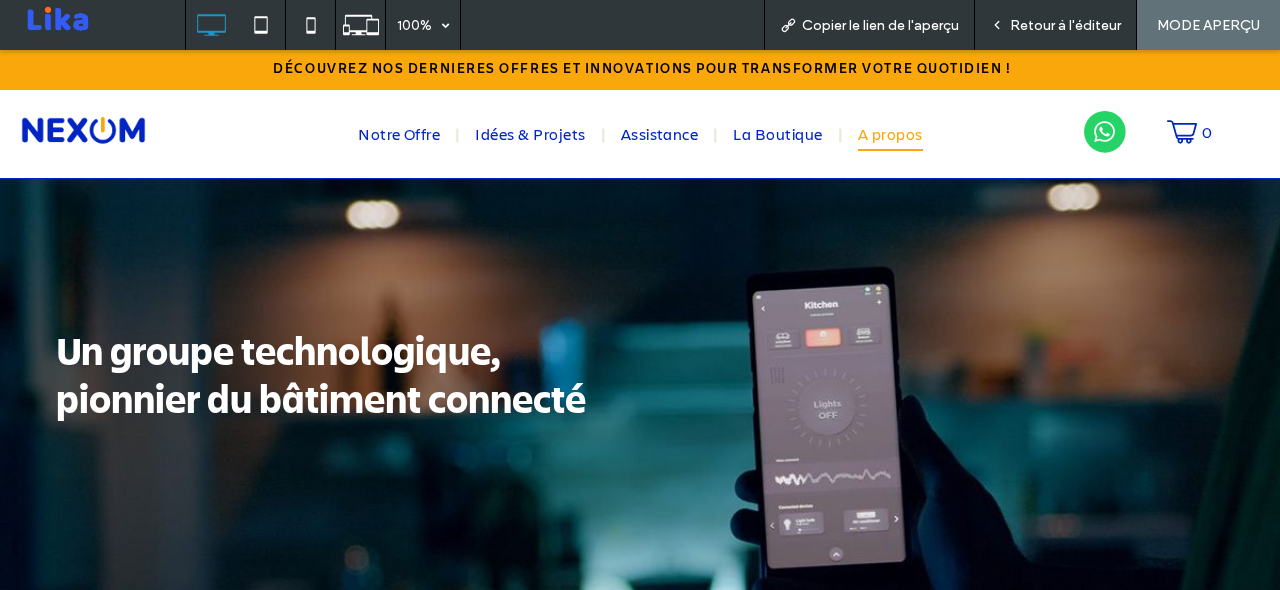 scroll, scrollTop: 0, scrollLeft: 0, axis: both 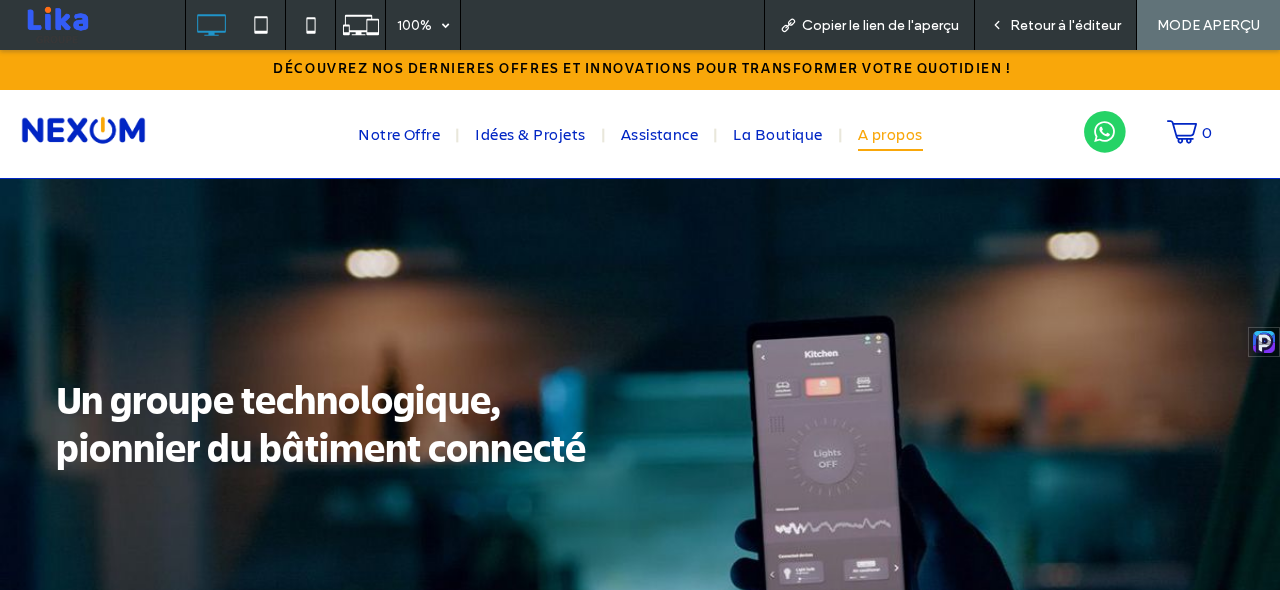 click at bounding box center [83, 131] 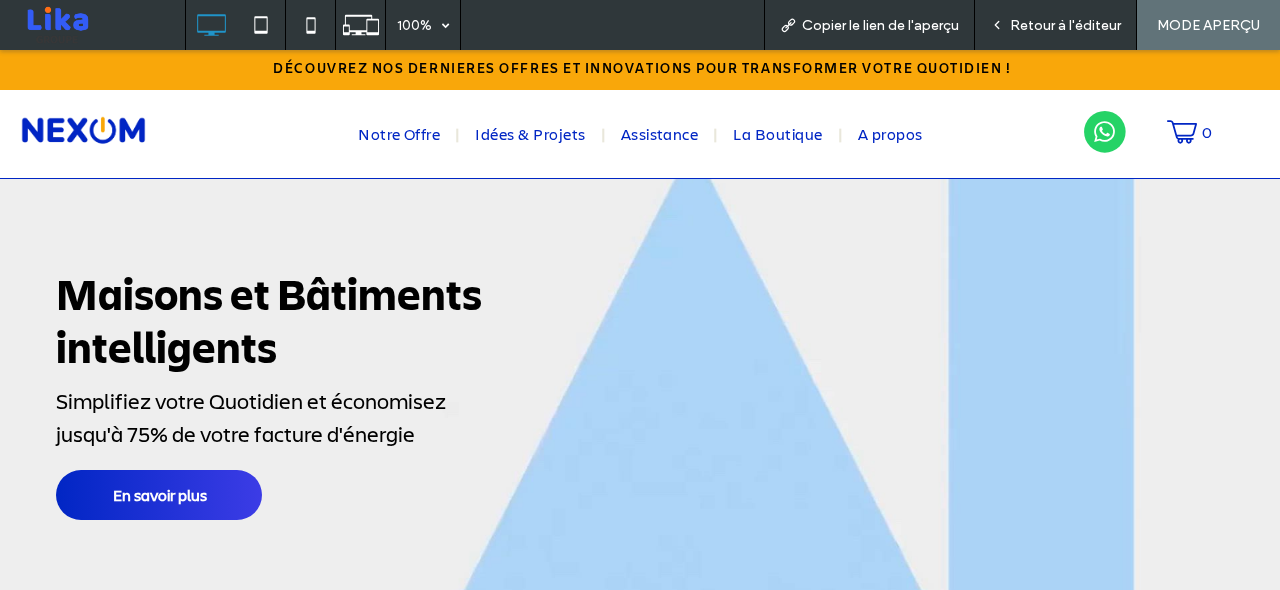 scroll, scrollTop: 45, scrollLeft: 0, axis: vertical 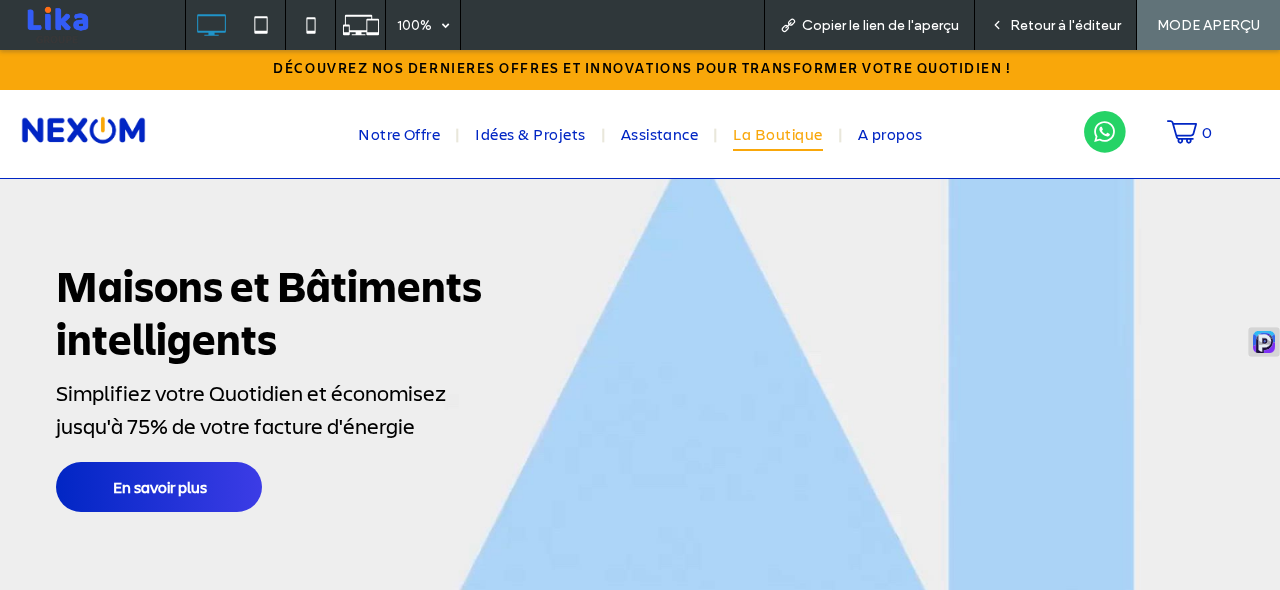 click on "La Boutique" at bounding box center (777, 134) 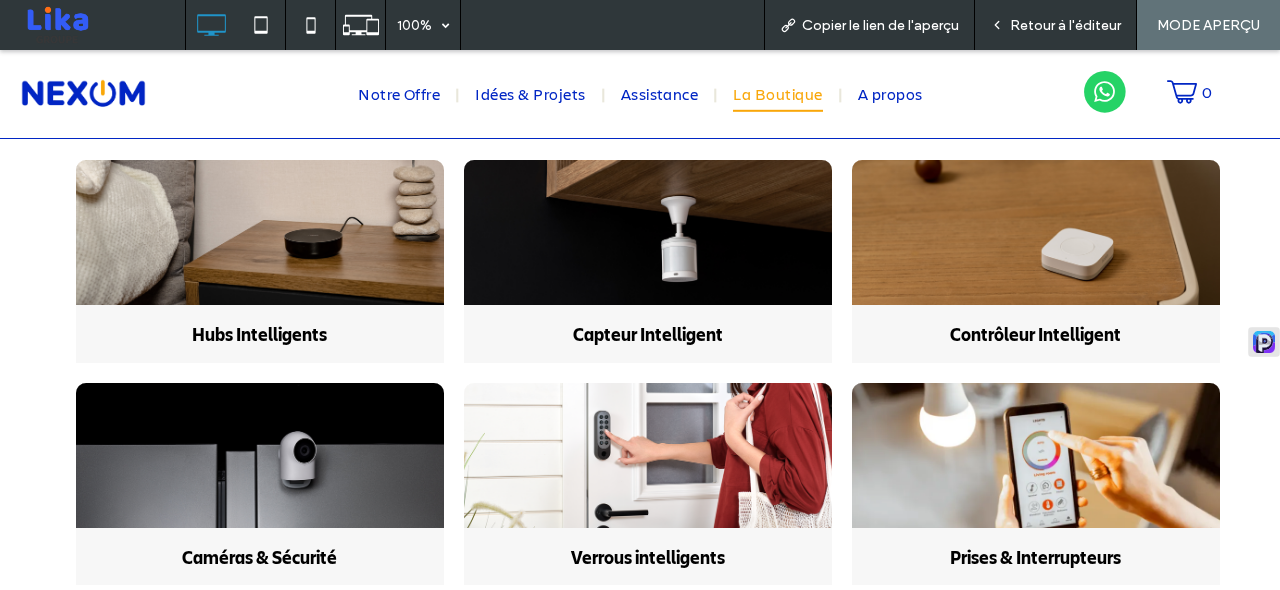 scroll, scrollTop: 448, scrollLeft: 0, axis: vertical 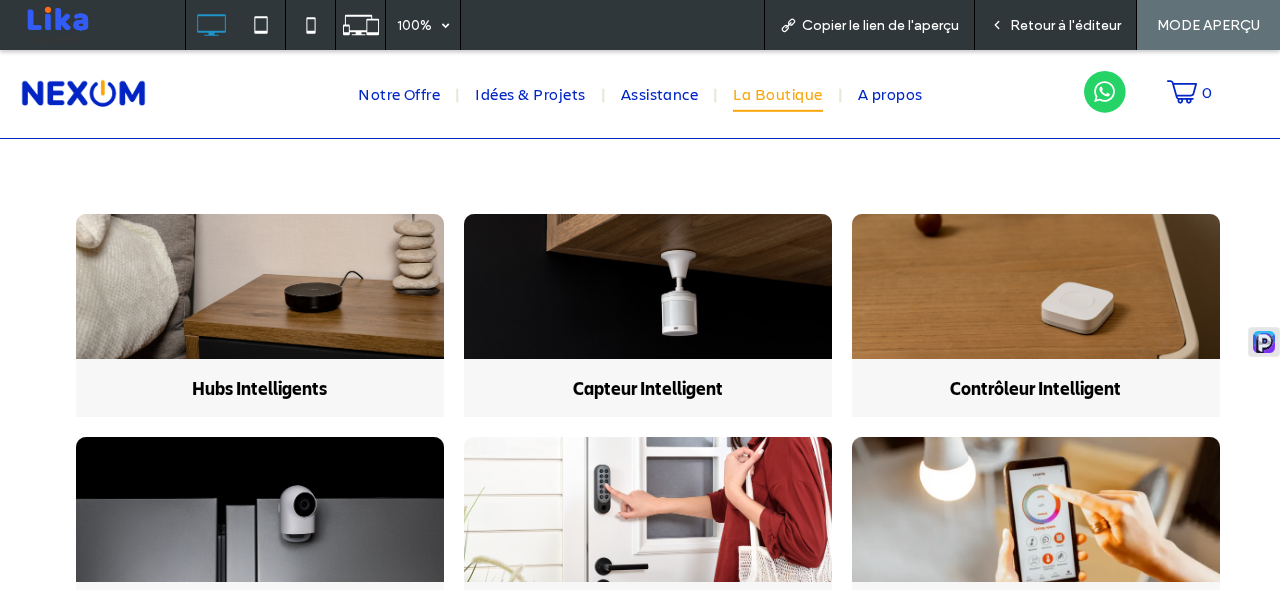 click on "Hubs Intelligents" at bounding box center (260, 388) 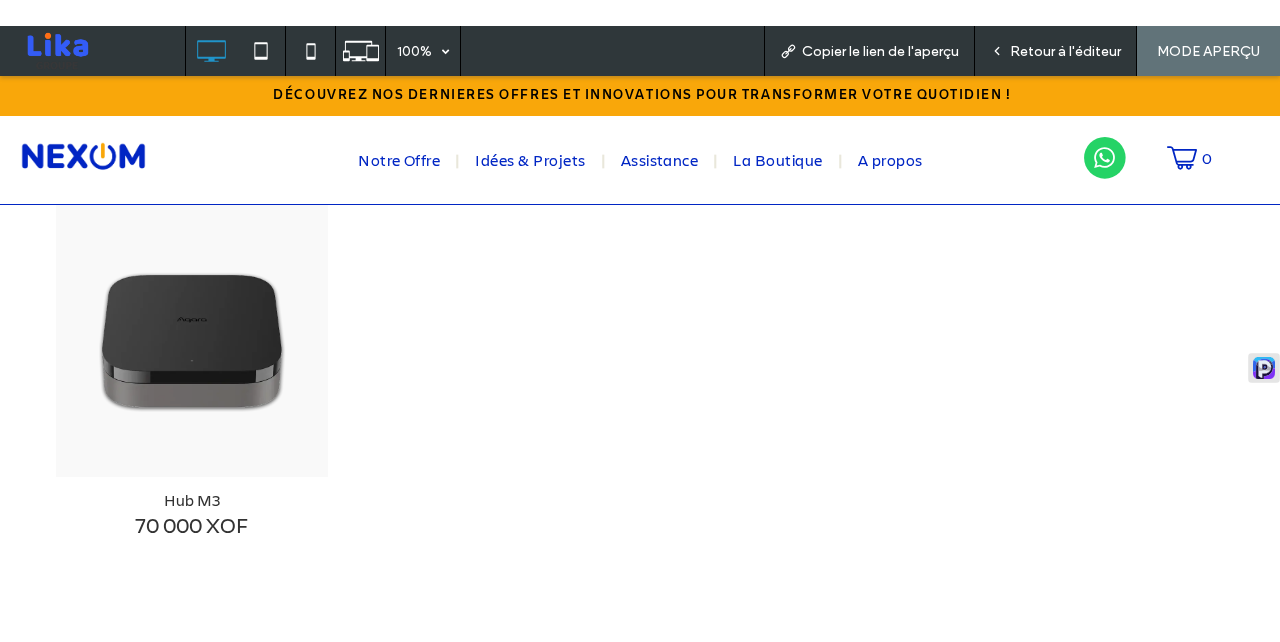 scroll, scrollTop: 47, scrollLeft: 0, axis: vertical 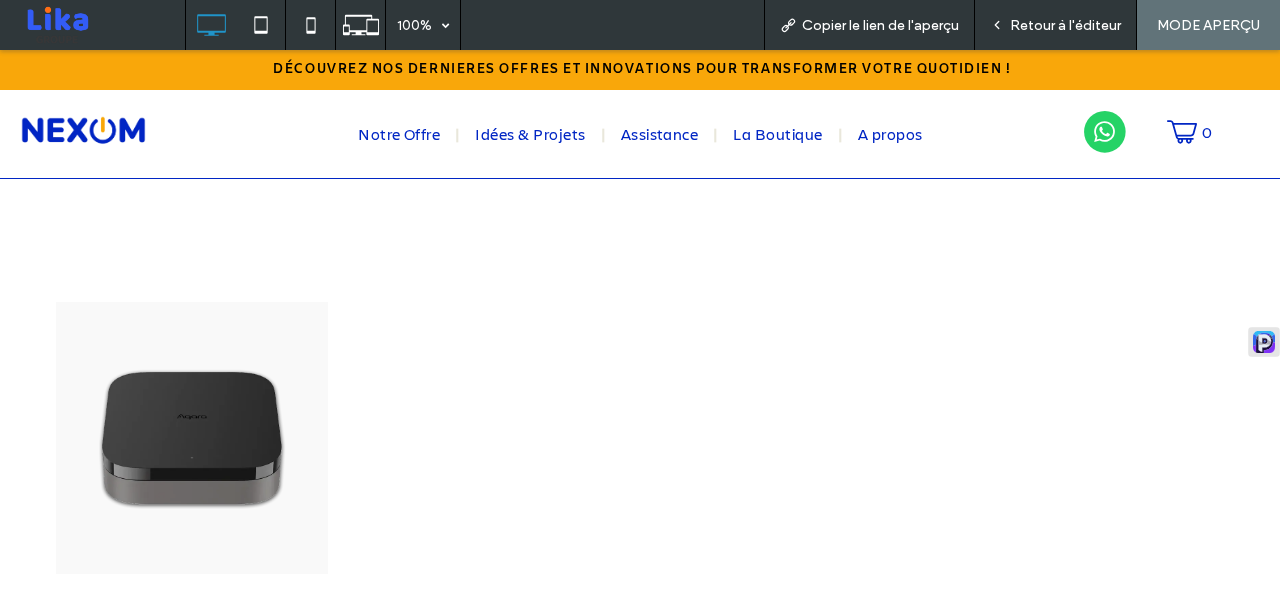 click on "Retour à l'éditeur" at bounding box center (1065, 25) 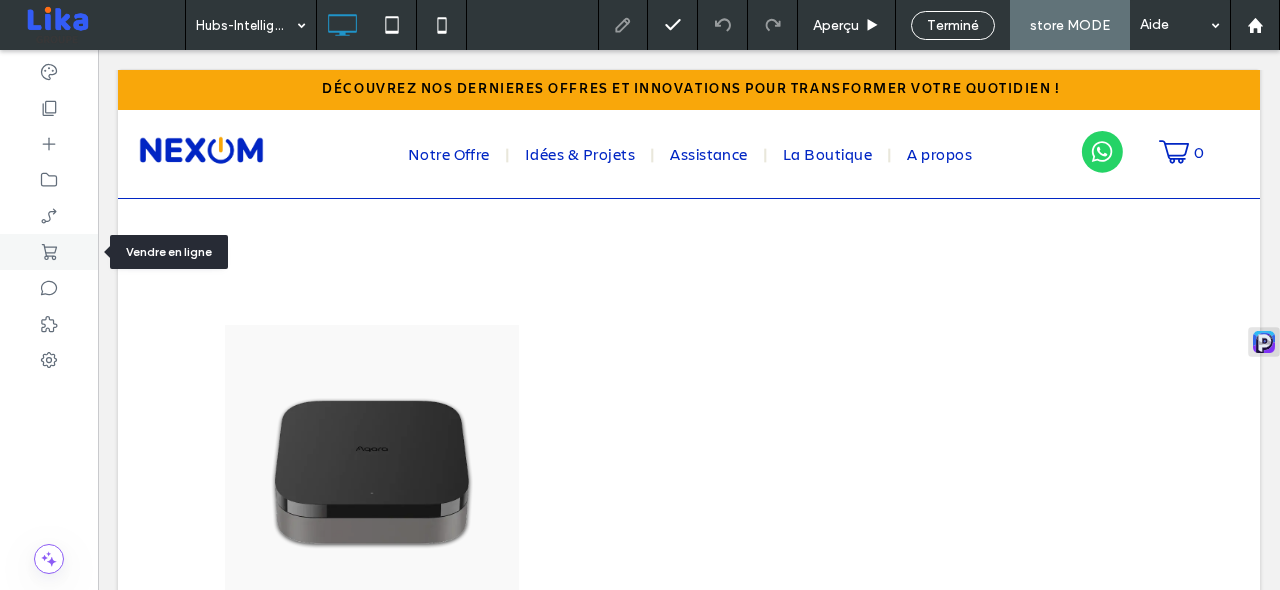 click at bounding box center (49, 252) 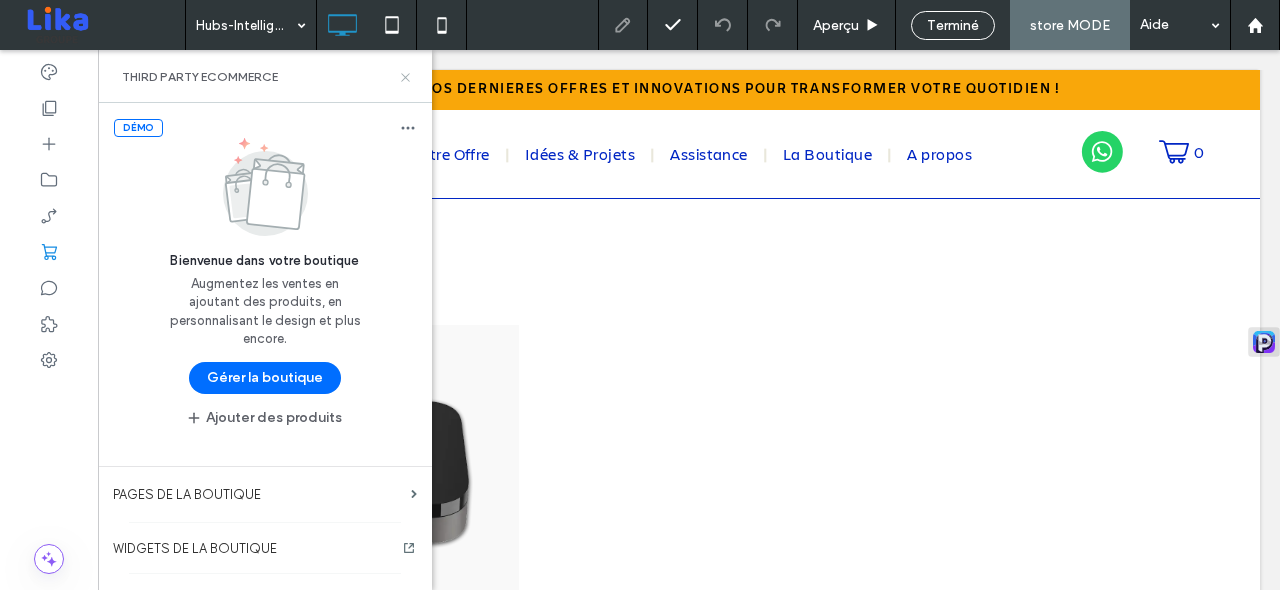 click 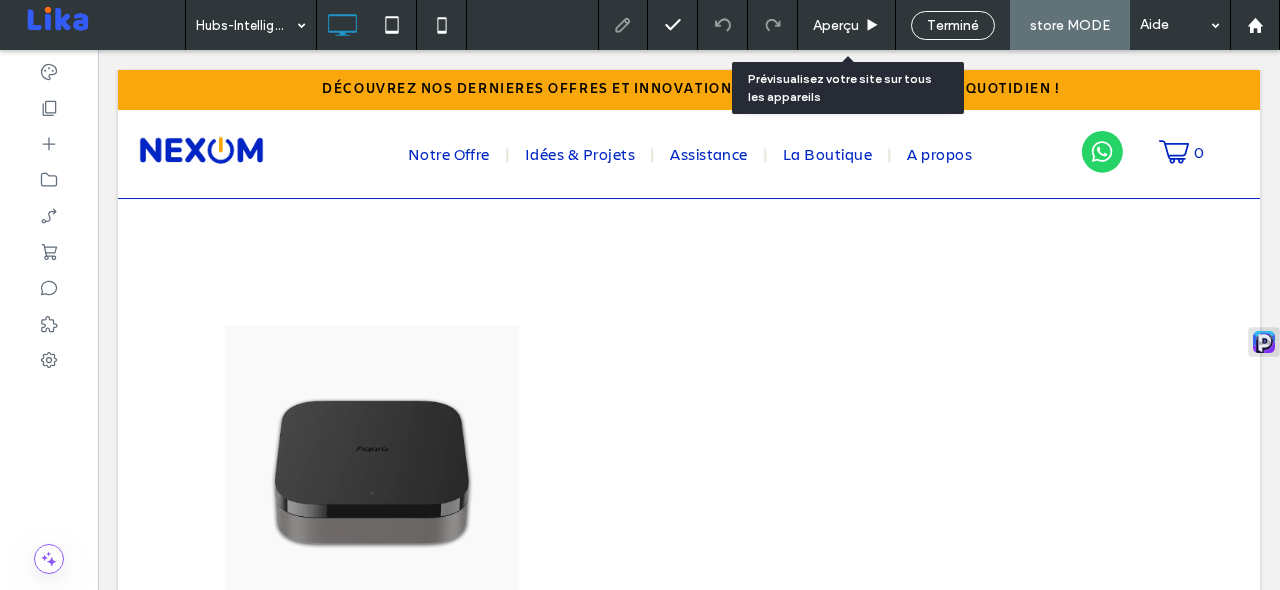 click on "Aperçu" at bounding box center [847, 25] 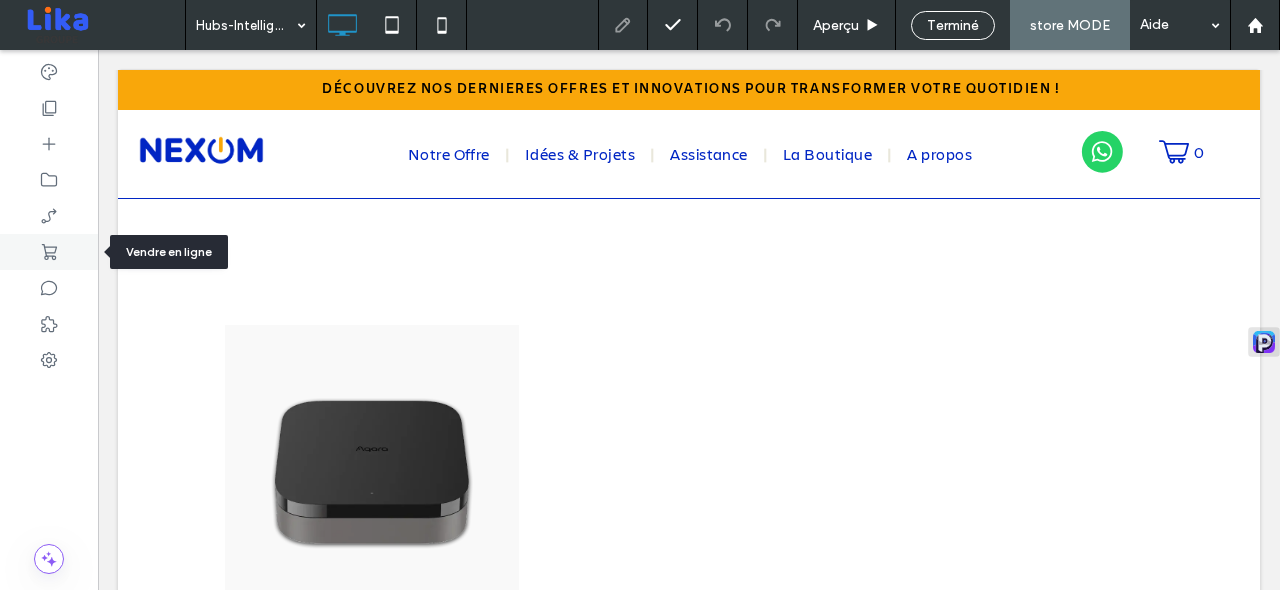 click 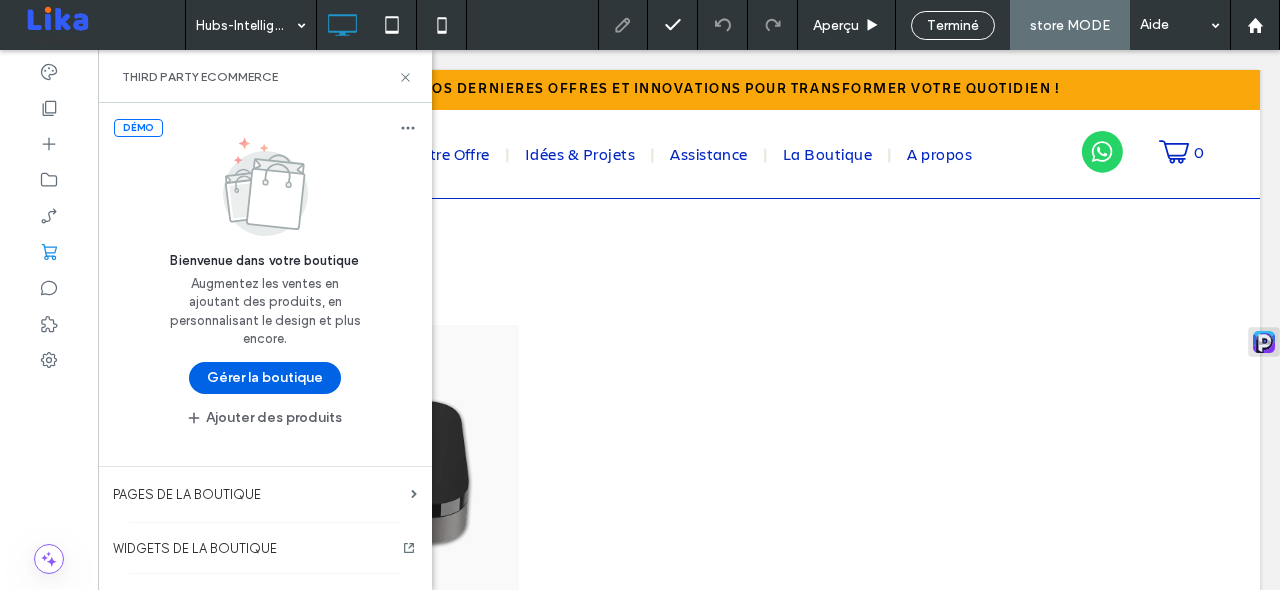 click on "Gérer la boutique" at bounding box center [265, 378] 